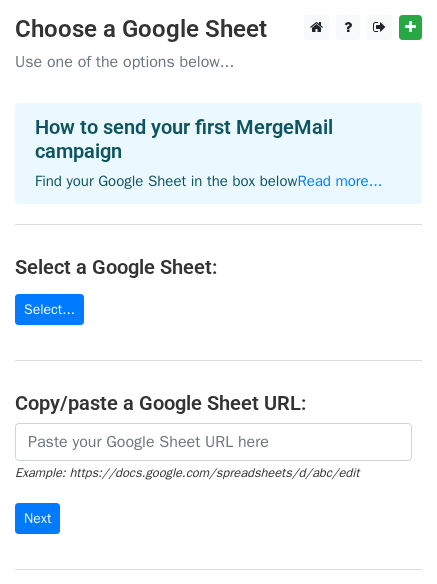 scroll, scrollTop: 0, scrollLeft: 0, axis: both 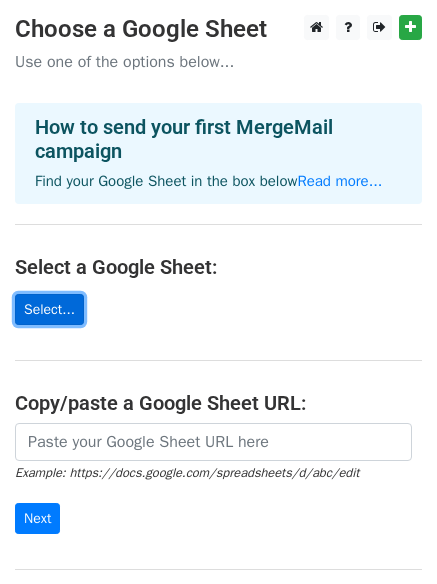 click on "Select..." at bounding box center [49, 309] 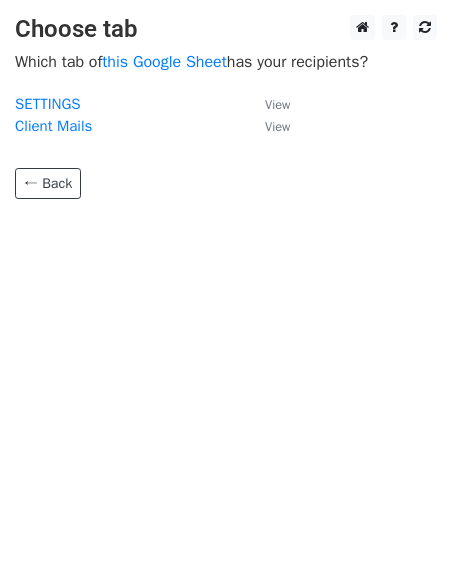 scroll, scrollTop: 0, scrollLeft: 0, axis: both 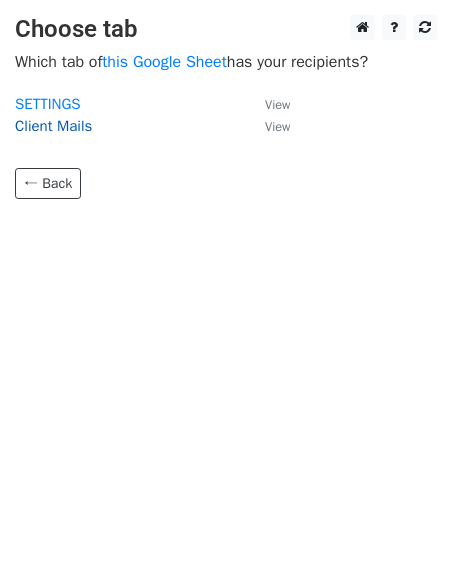 click on "Client Mails" at bounding box center (53, 126) 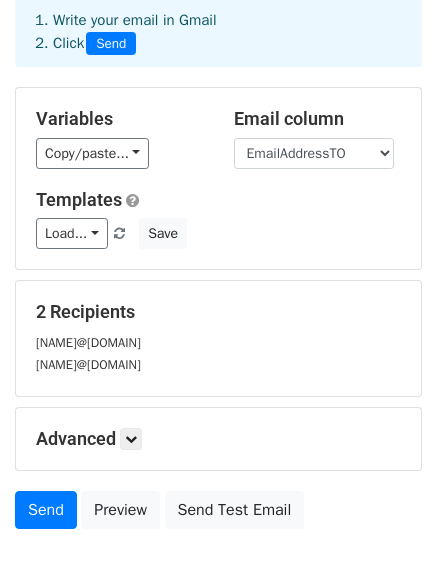 scroll, scrollTop: 0, scrollLeft: 0, axis: both 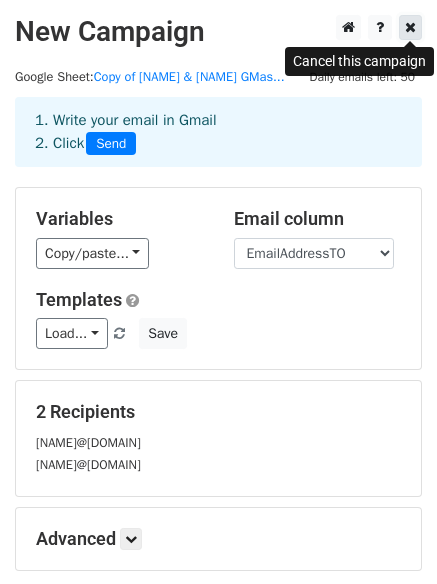 click at bounding box center (410, 27) 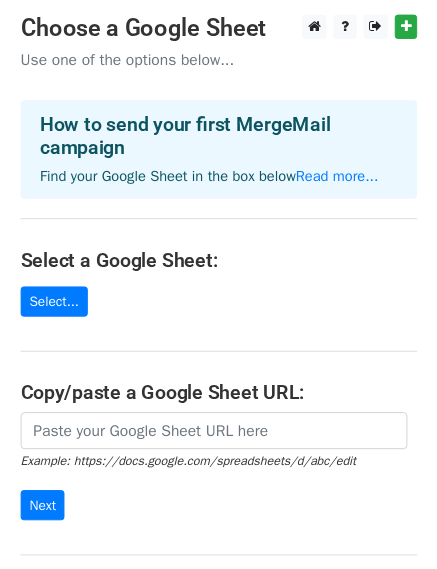 scroll, scrollTop: 0, scrollLeft: 0, axis: both 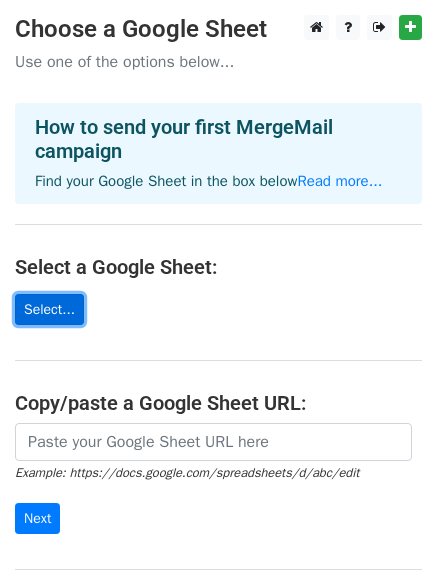 click on "Select..." at bounding box center [49, 309] 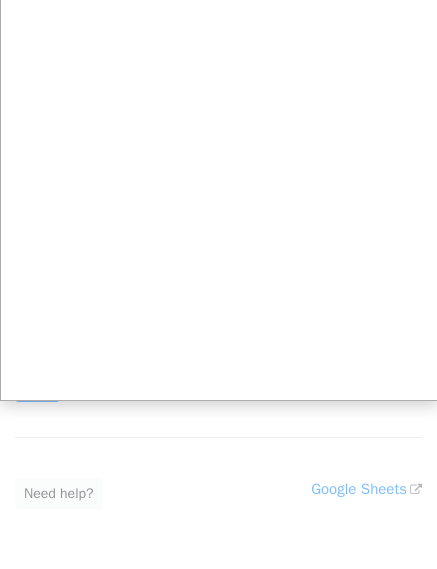 scroll, scrollTop: 0, scrollLeft: 0, axis: both 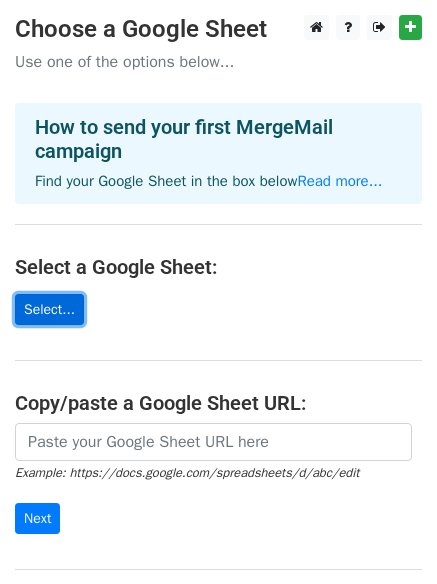 click on "Select..." at bounding box center [49, 309] 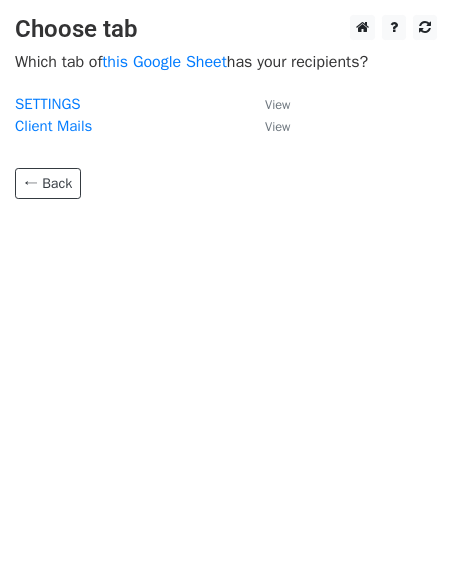 scroll, scrollTop: 0, scrollLeft: 0, axis: both 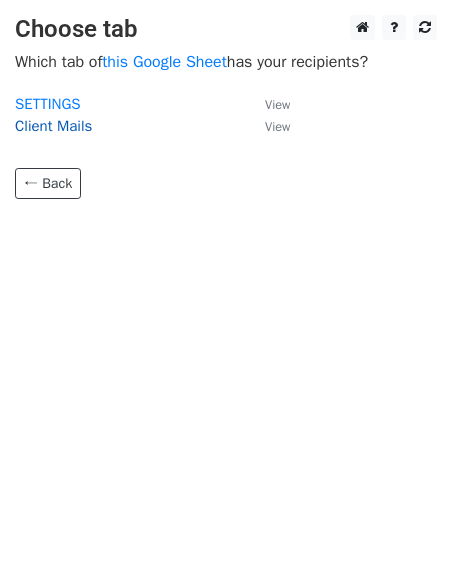 click on "Client Mails" at bounding box center (53, 126) 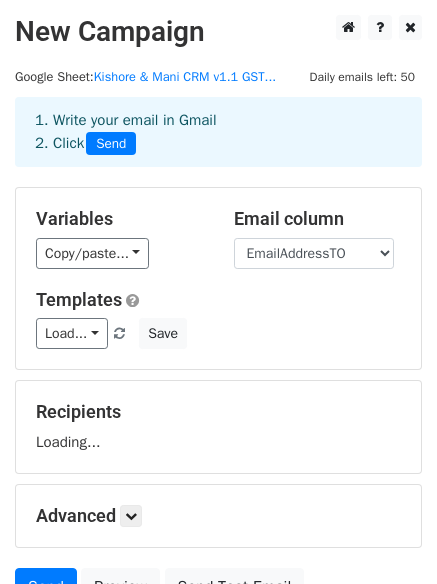 scroll, scrollTop: 0, scrollLeft: 0, axis: both 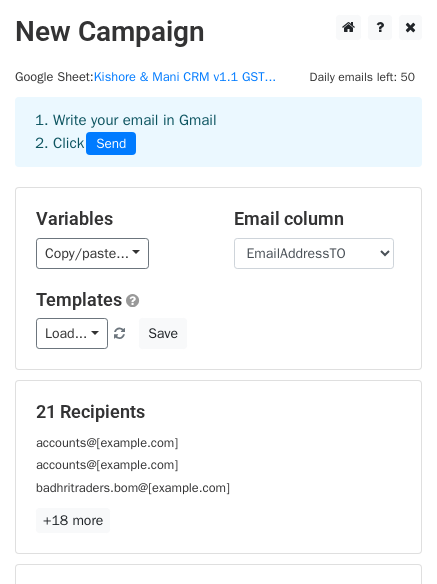 drag, startPoint x: 382, startPoint y: 464, endPoint x: 360, endPoint y: 472, distance: 23.409399 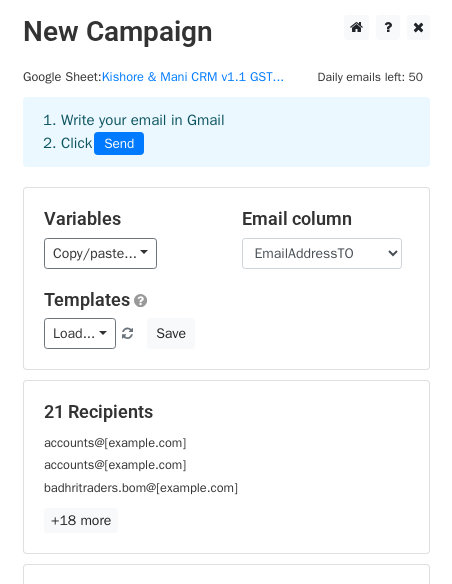 scroll, scrollTop: 100, scrollLeft: 0, axis: vertical 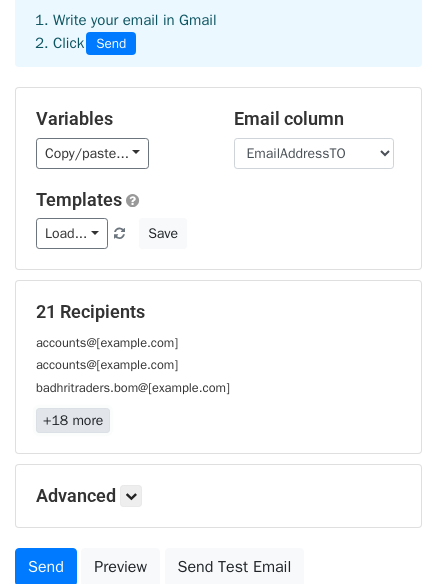 click on "+18 more" at bounding box center [73, 420] 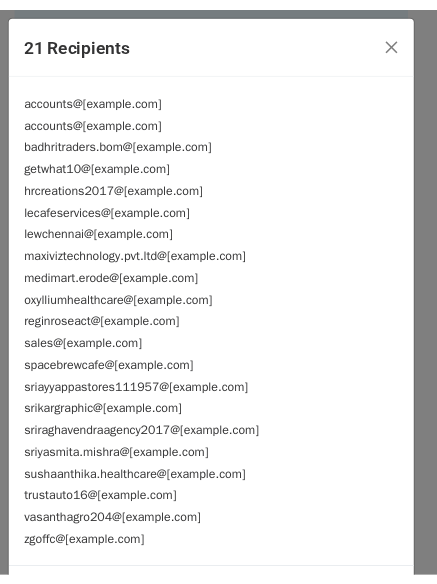 scroll, scrollTop: 70, scrollLeft: 0, axis: vertical 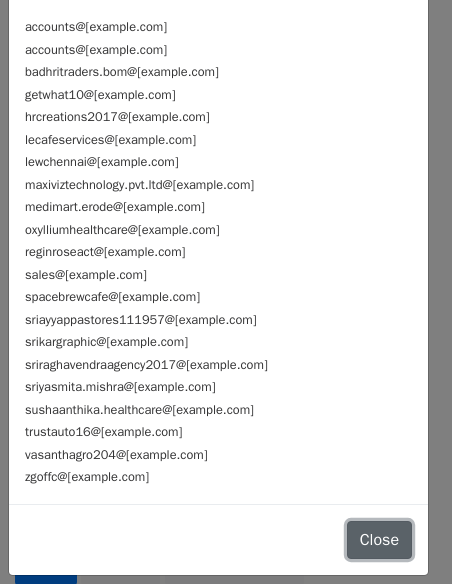 click on "Close" at bounding box center (379, 540) 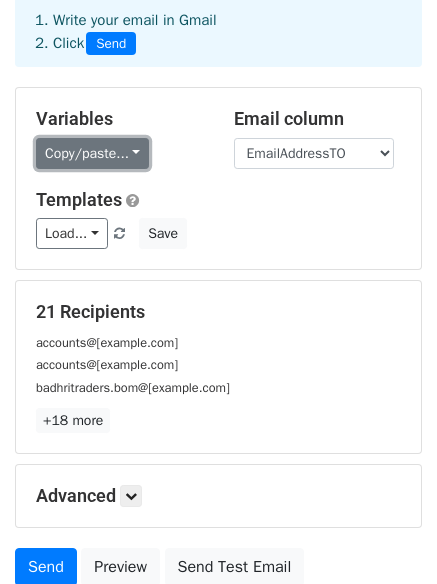 click on "Copy/paste..." at bounding box center (92, 153) 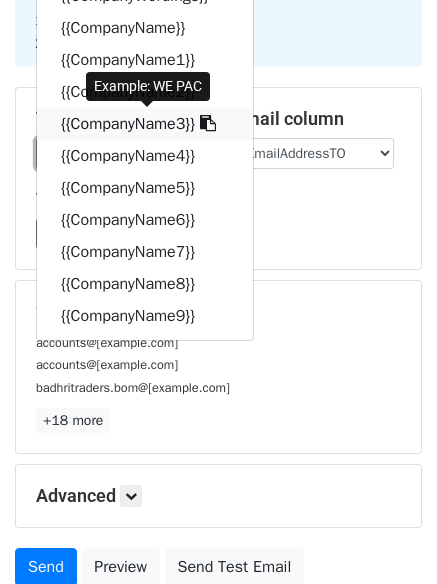 scroll, scrollTop: 0, scrollLeft: 0, axis: both 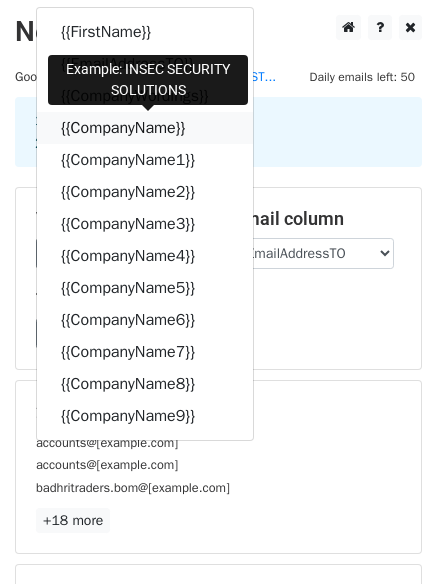click on "{{CompanyName}}" at bounding box center [145, 128] 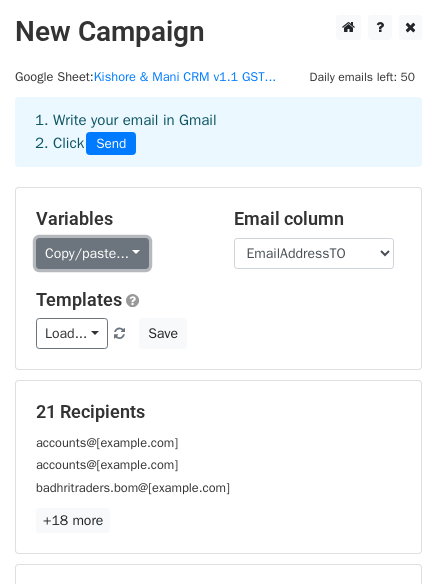 click on "Copy/paste..." at bounding box center (92, 253) 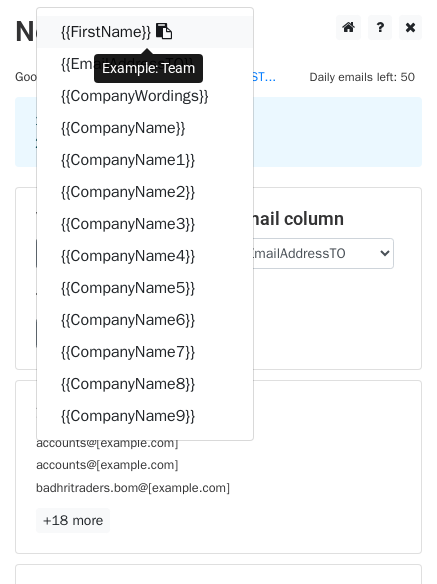 click at bounding box center (164, 31) 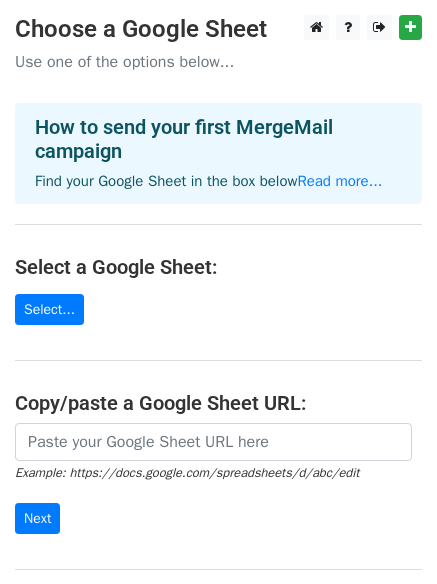 scroll, scrollTop: 0, scrollLeft: 0, axis: both 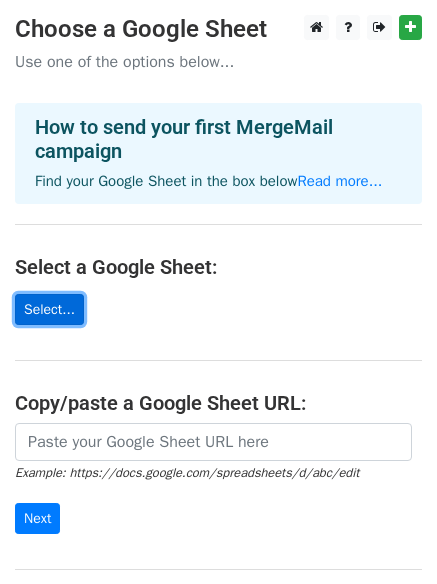 click on "Select..." at bounding box center [49, 309] 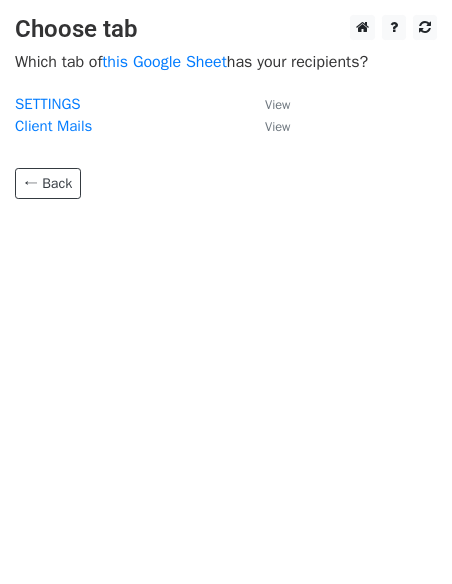 scroll, scrollTop: 0, scrollLeft: 0, axis: both 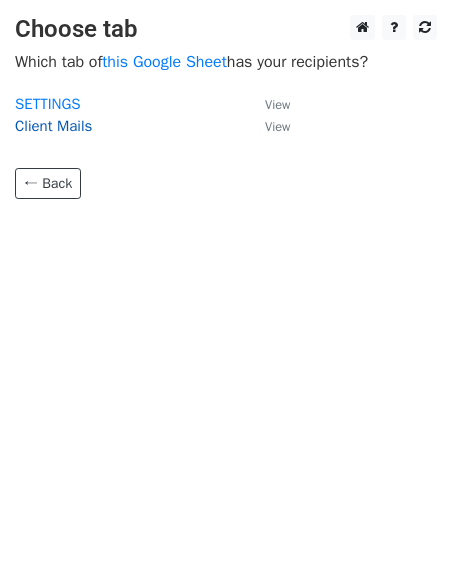 click on "Client Mails" at bounding box center [53, 126] 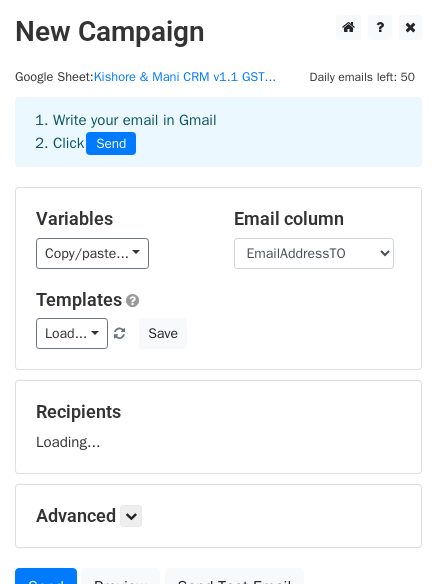 scroll, scrollTop: 0, scrollLeft: 0, axis: both 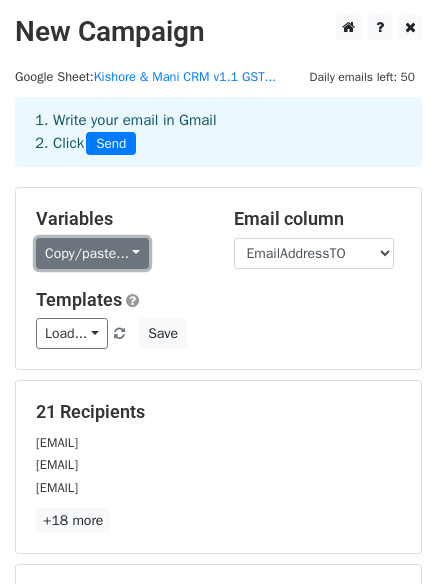click on "Copy/paste..." at bounding box center (92, 253) 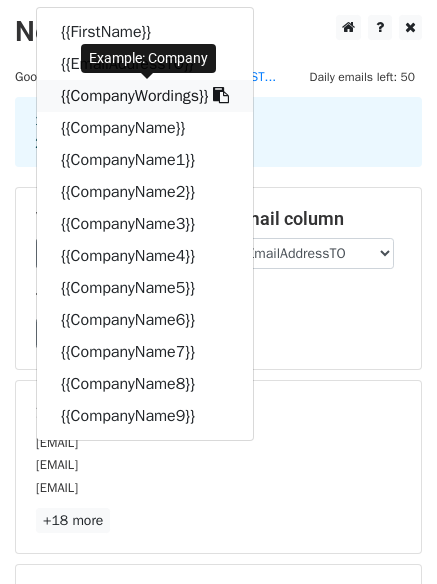 click on "{{CompanyWordings}}" at bounding box center (145, 96) 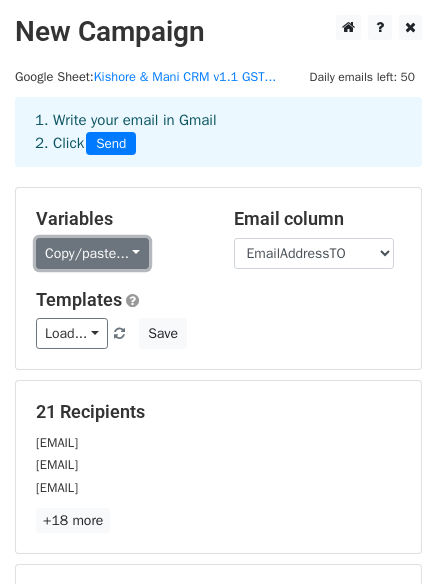 click on "Copy/paste..." at bounding box center [92, 253] 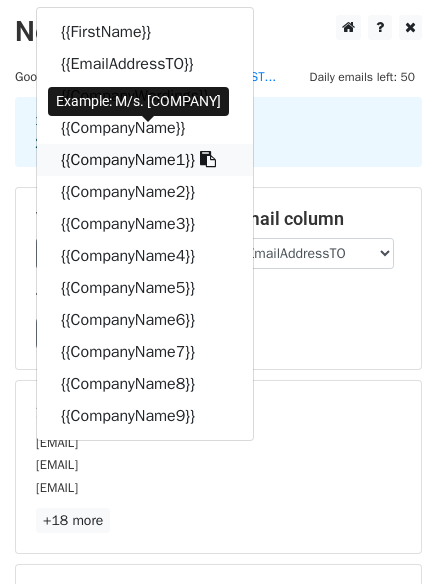 click on "{{CompanyName1}}" at bounding box center (145, 160) 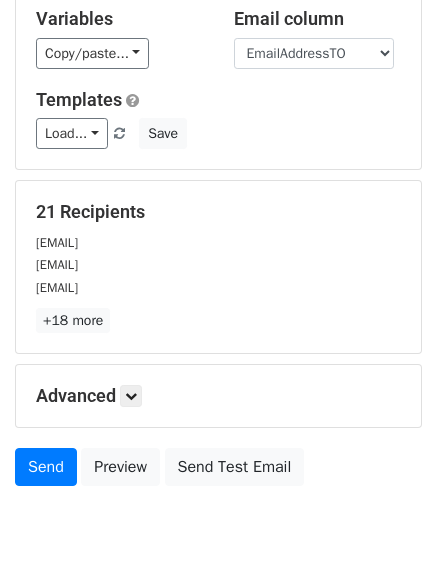 scroll, scrollTop: 272, scrollLeft: 0, axis: vertical 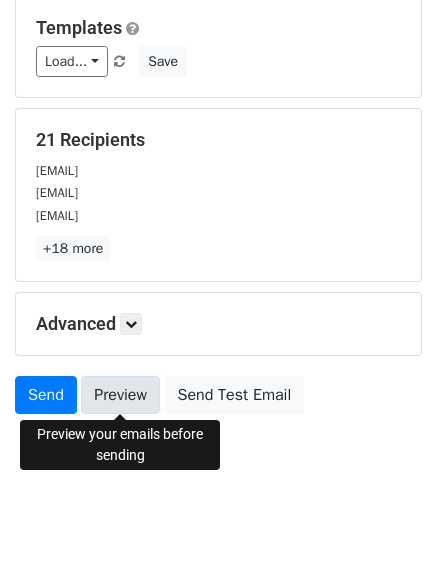 click on "Preview" at bounding box center (120, 395) 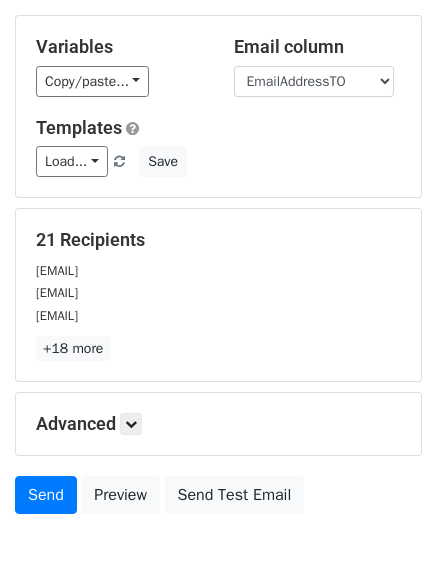 scroll, scrollTop: 72, scrollLeft: 0, axis: vertical 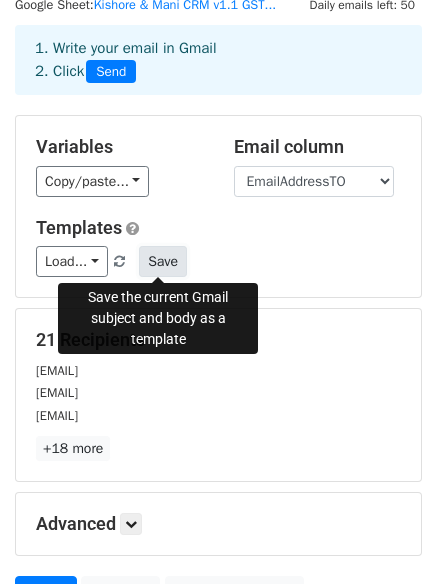 click on "Save" at bounding box center (163, 261) 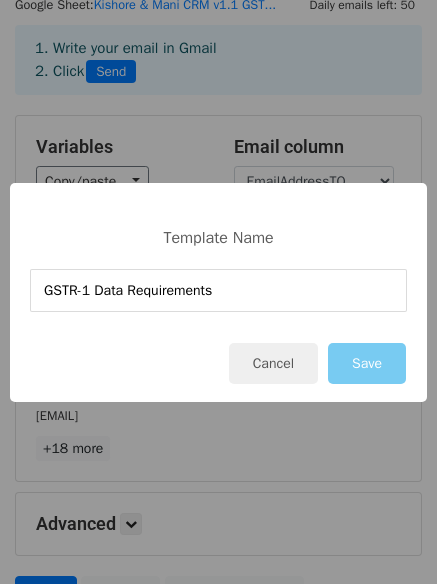 type on "GSTR-1 Data Requirements" 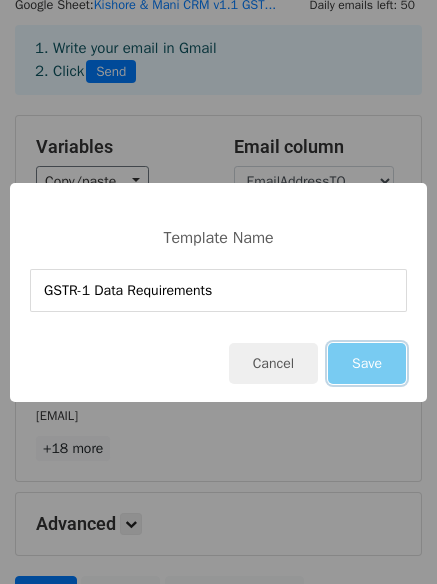 click on "Save" at bounding box center (367, 363) 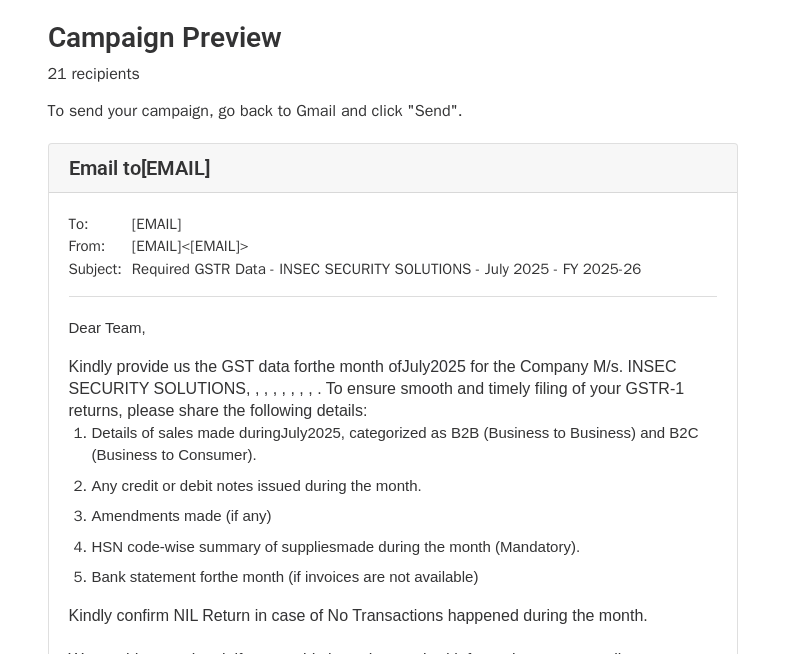 scroll, scrollTop: 0, scrollLeft: 0, axis: both 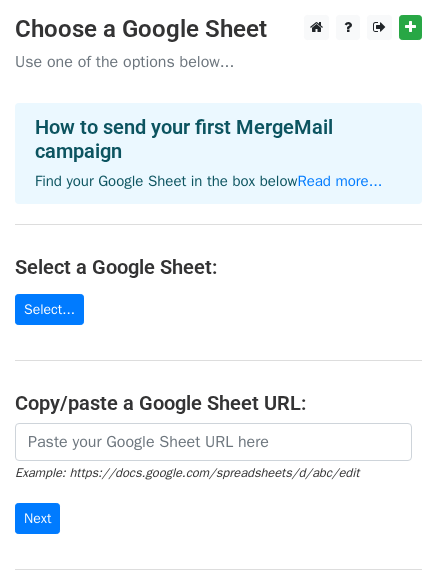 click on "Choose a Google Sheet
Use one of the options below...
How to send your first MergeMail campaign
Find your Google Sheet in the box below  Read more...
Select a Google Sheet:
Select...
Copy/paste a Google Sheet URL:
Example:
https://docs.google.com/spreadsheets/d/abc/edit
Next
Google Sheets
Need help?
Help
×
Why do I need to copy/paste a Google Sheet URL?
Normally, MergeMail would show you a list of your Google Sheets to choose from, but because you didn't allow MergeMail access to your Google Drive, it cannot show you a list of your Google Sheets. You can read more about permissions in our  support pages .
If you'd like to see a list of your Google Sheets, you'll need to  sign out of MergeMail  and then sign back in and allow access to your Google Drive.
Are your recipients in a CSV or Excel file?
Import your CSV or Excel file into a Google Sheet  then try again.
Read our" at bounding box center [218, 328] 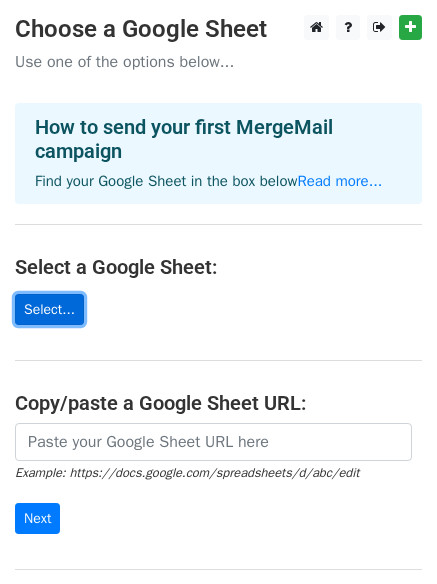 click on "Select..." at bounding box center [49, 309] 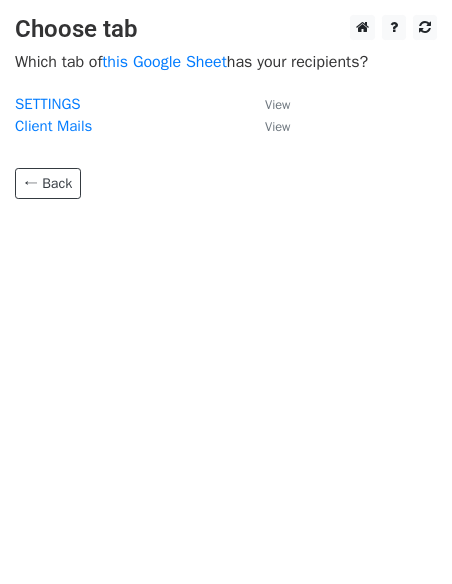 scroll, scrollTop: 0, scrollLeft: 0, axis: both 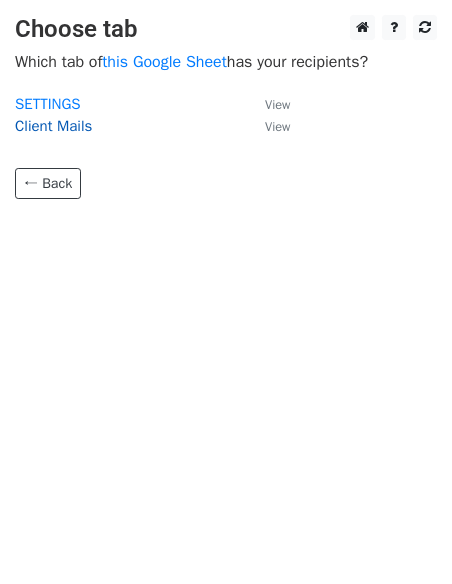 click on "Client Mails" at bounding box center (53, 126) 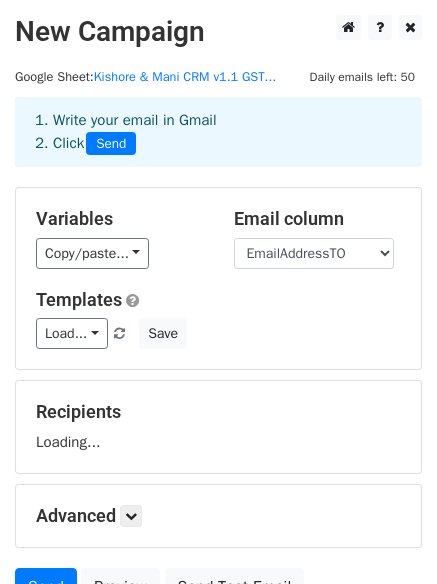 scroll, scrollTop: 0, scrollLeft: 0, axis: both 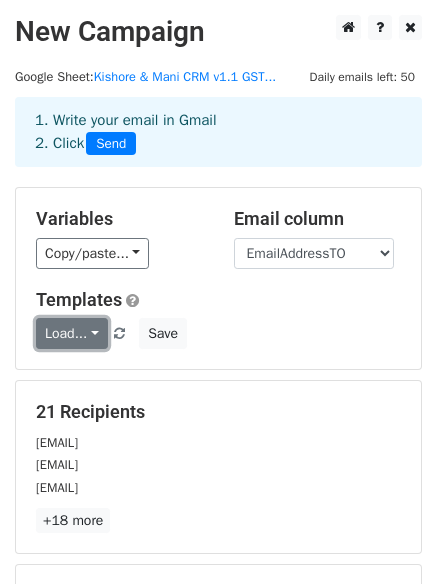 click on "Load..." at bounding box center (72, 333) 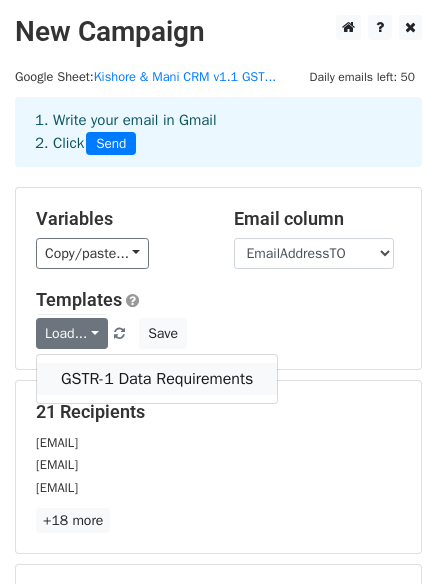 click on "GSTR-1 Data Requirements" at bounding box center [157, 379] 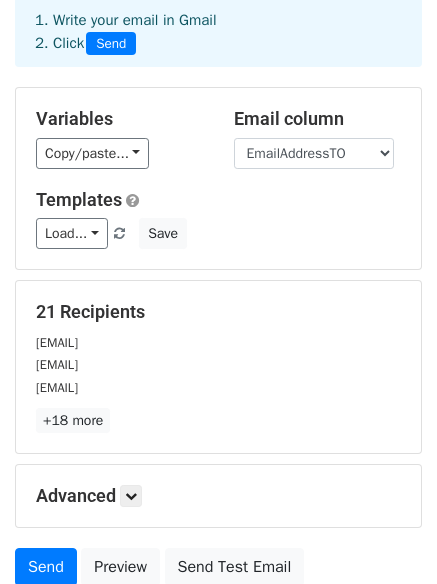 scroll, scrollTop: 272, scrollLeft: 0, axis: vertical 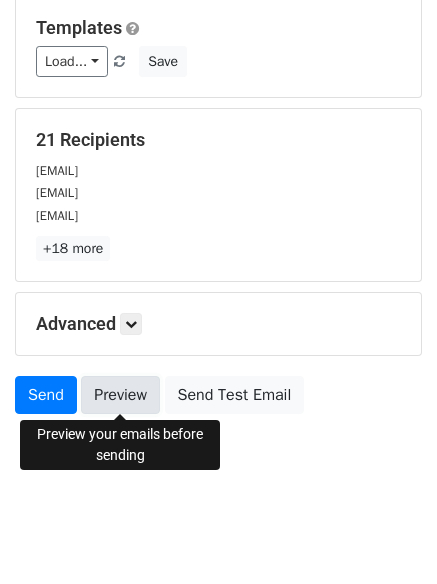 click on "Preview" at bounding box center [120, 395] 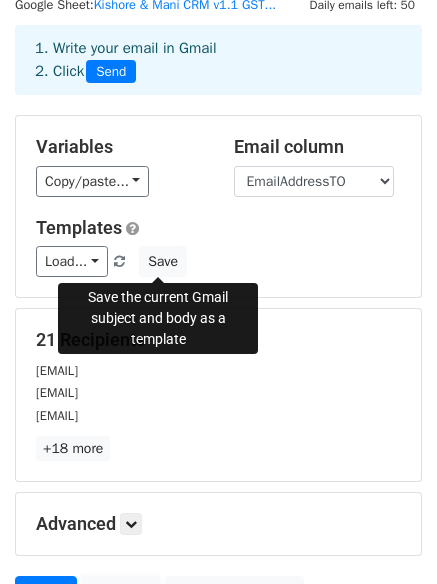 scroll, scrollTop: 0, scrollLeft: 0, axis: both 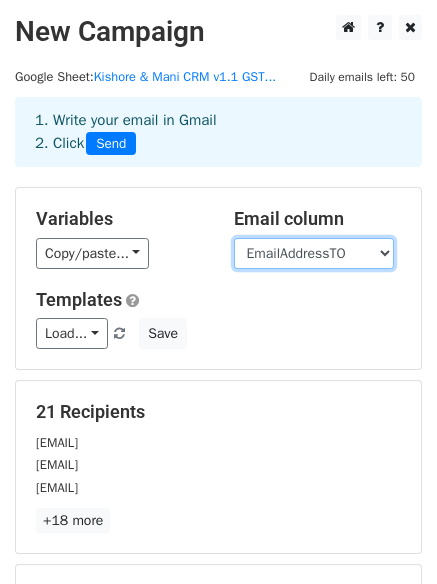 click on "[FIRSTNAME]
[EMAILADDRESS]
[COMPANYWORDINGS]
[COMPANYNAME]
[COMPANYNAME1]
[COMPANYNAME2]
[COMPANYNAME3]
[COMPANYNAME4]
[COMPANYNAME5]
[COMPANYNAME6]
[COMPANYNAME7]
[COMPANYNAME8]
[COMPANYNAME9]" at bounding box center (314, 253) 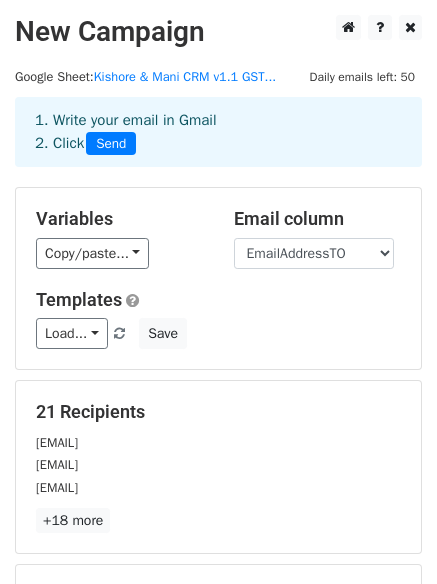 click on "Variables
Copy/paste...
{{FirstName}}
{{EmailAddressTO}}
{{CompanyWordings}}
{{CompanyName}}
{{CompanyName1}}
{{CompanyName2}}
{{CompanyName3}}
{{CompanyName4}}
{{CompanyName5}}
{{CompanyName6}}
{{CompanyName7}}
{{CompanyName8}}
{{CompanyName9}}" at bounding box center [120, 238] 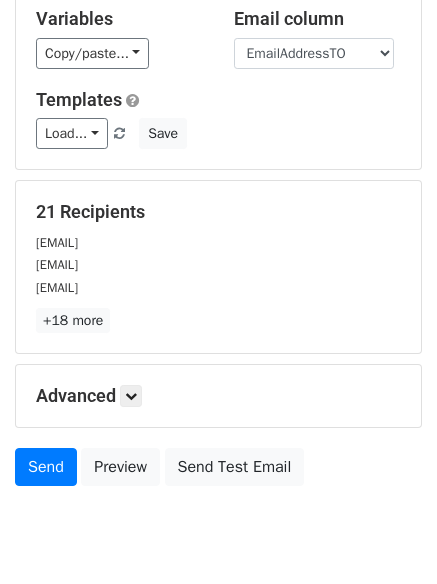 scroll, scrollTop: 272, scrollLeft: 0, axis: vertical 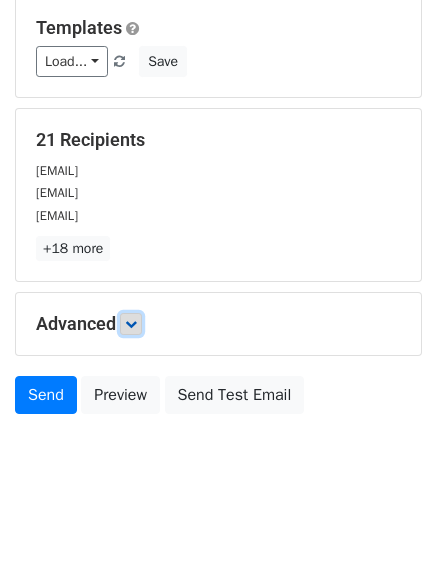 click at bounding box center [131, 324] 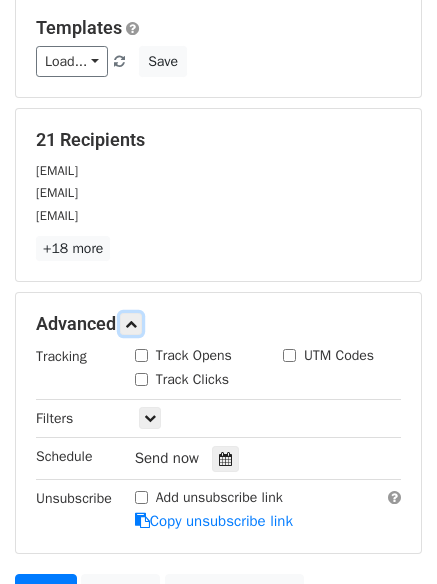 scroll, scrollTop: 372, scrollLeft: 0, axis: vertical 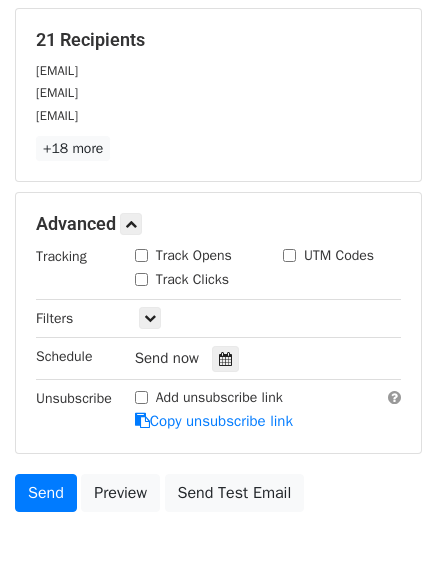click on "Track Opens" at bounding box center [141, 255] 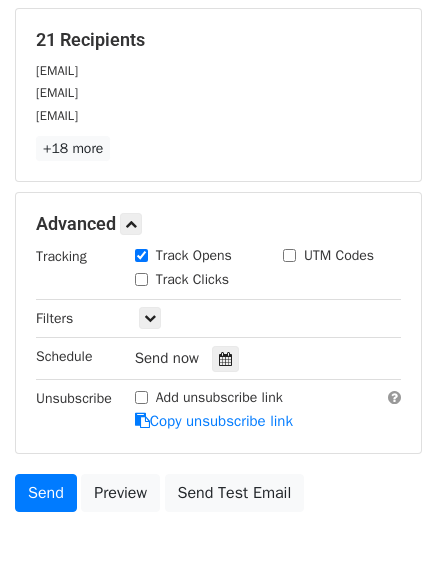click on "Track Clicks" at bounding box center [141, 279] 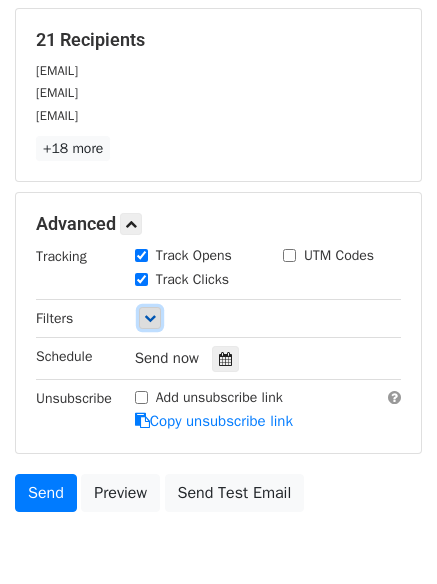 click at bounding box center [150, 318] 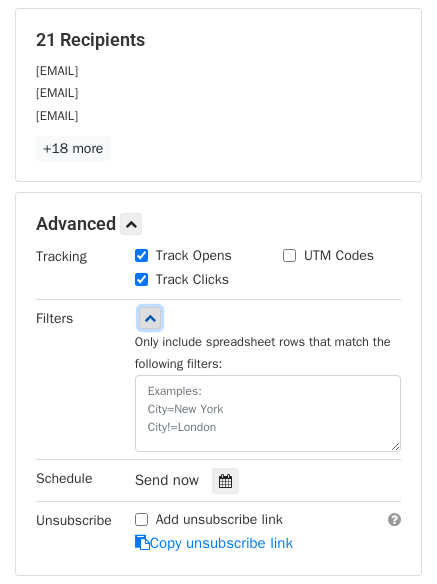 click at bounding box center (150, 318) 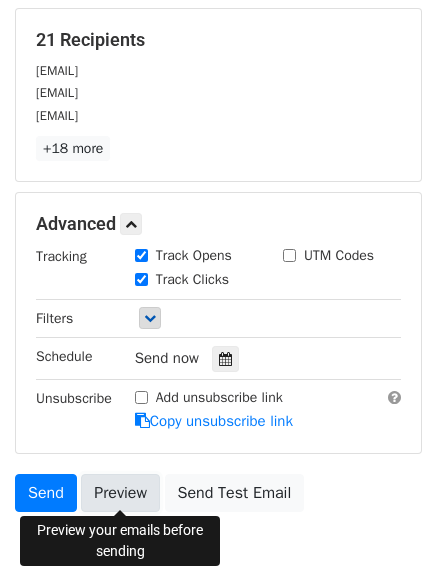 click on "Preview" at bounding box center (120, 493) 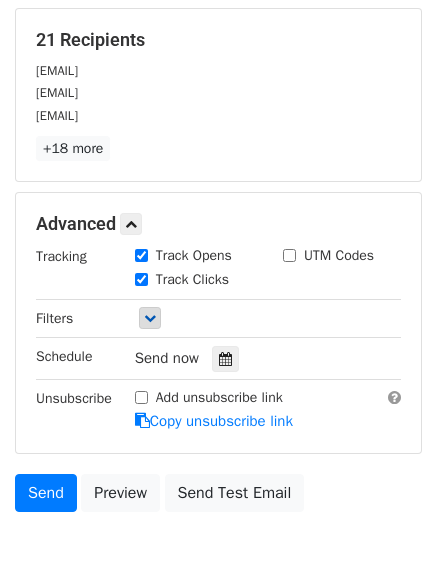 click on "Add unsubscribe link" at bounding box center (141, 397) 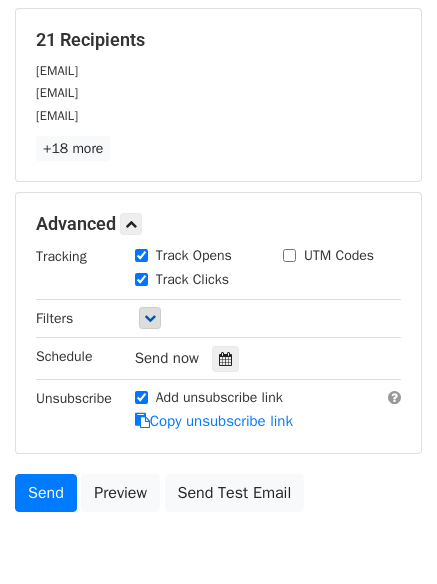 click on "Add unsubscribe link" at bounding box center (141, 397) 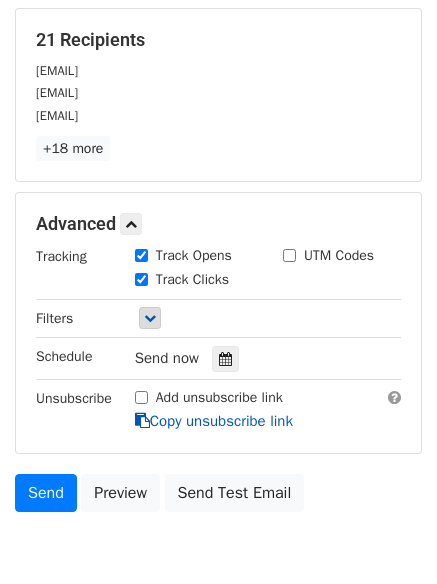 click on "Copy unsubscribe link" at bounding box center (214, 421) 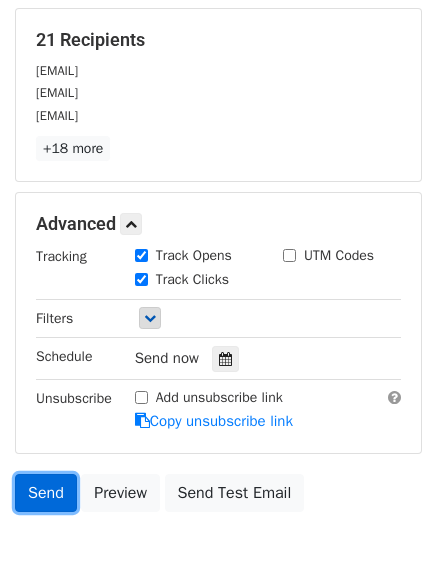 click on "Send" at bounding box center (46, 493) 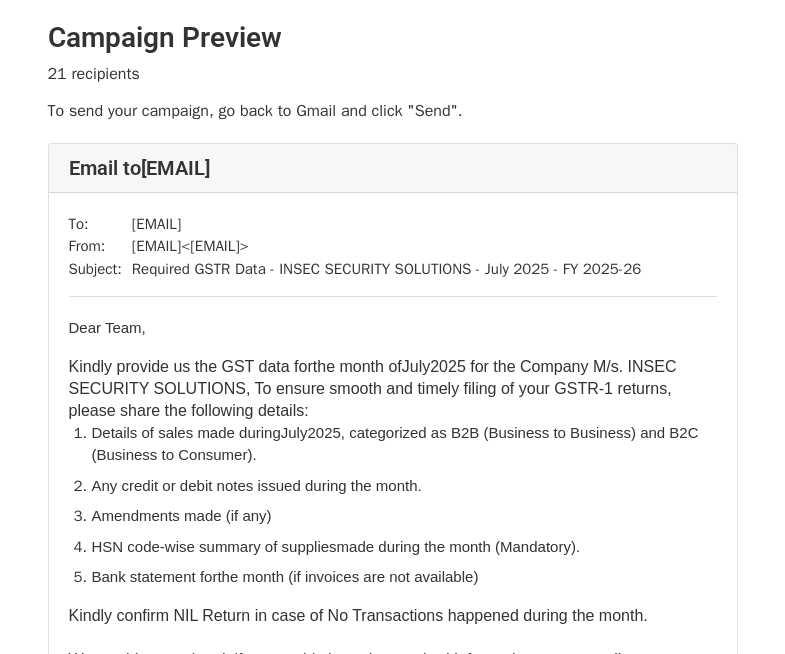 scroll, scrollTop: 0, scrollLeft: 0, axis: both 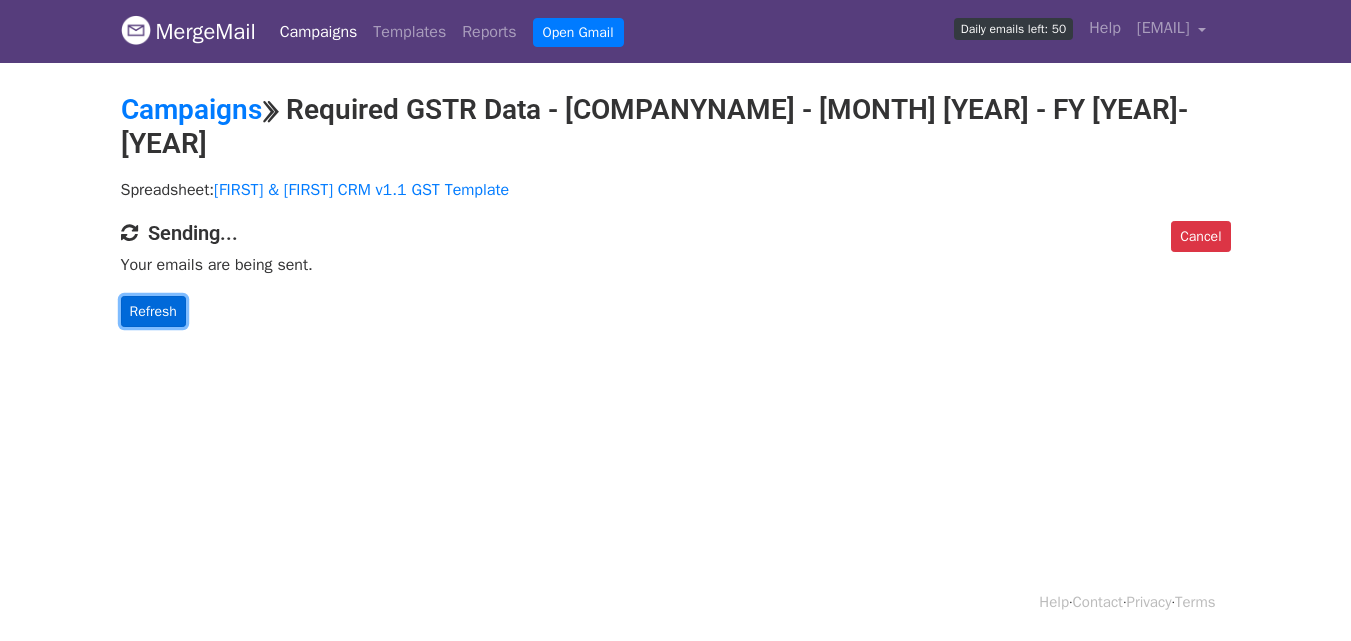 click on "Refresh" at bounding box center [153, 311] 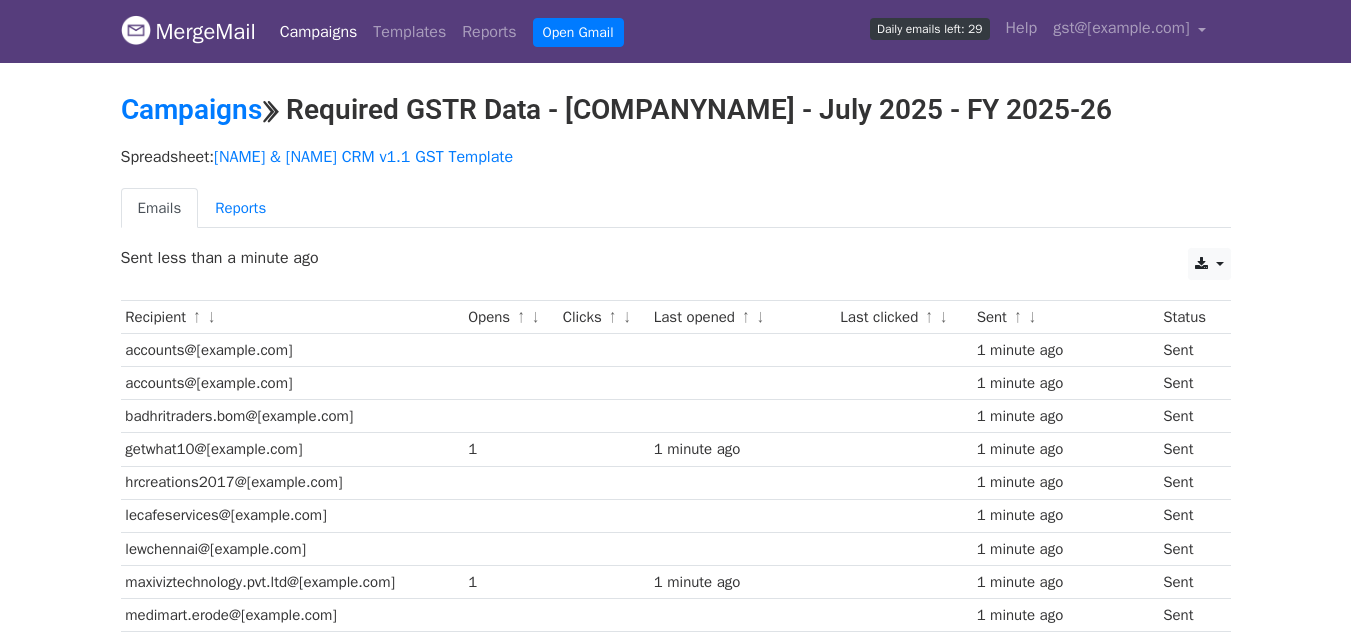 scroll, scrollTop: 0, scrollLeft: 0, axis: both 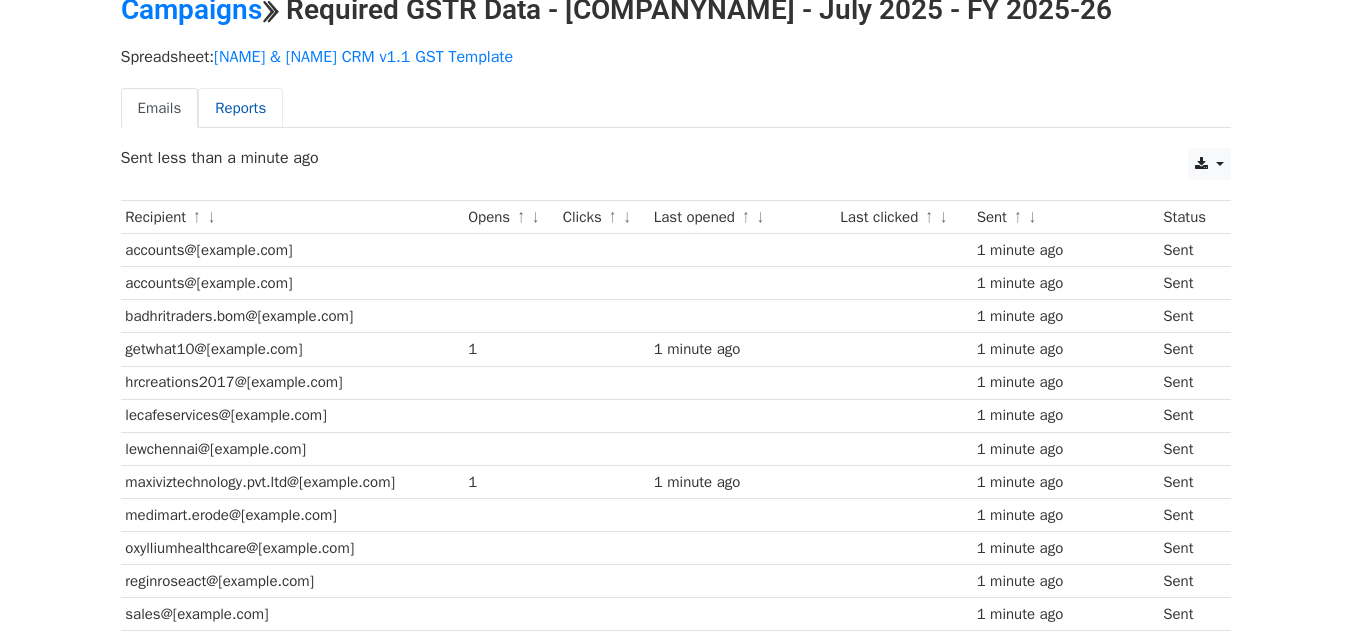 click on "Reports" at bounding box center (240, 108) 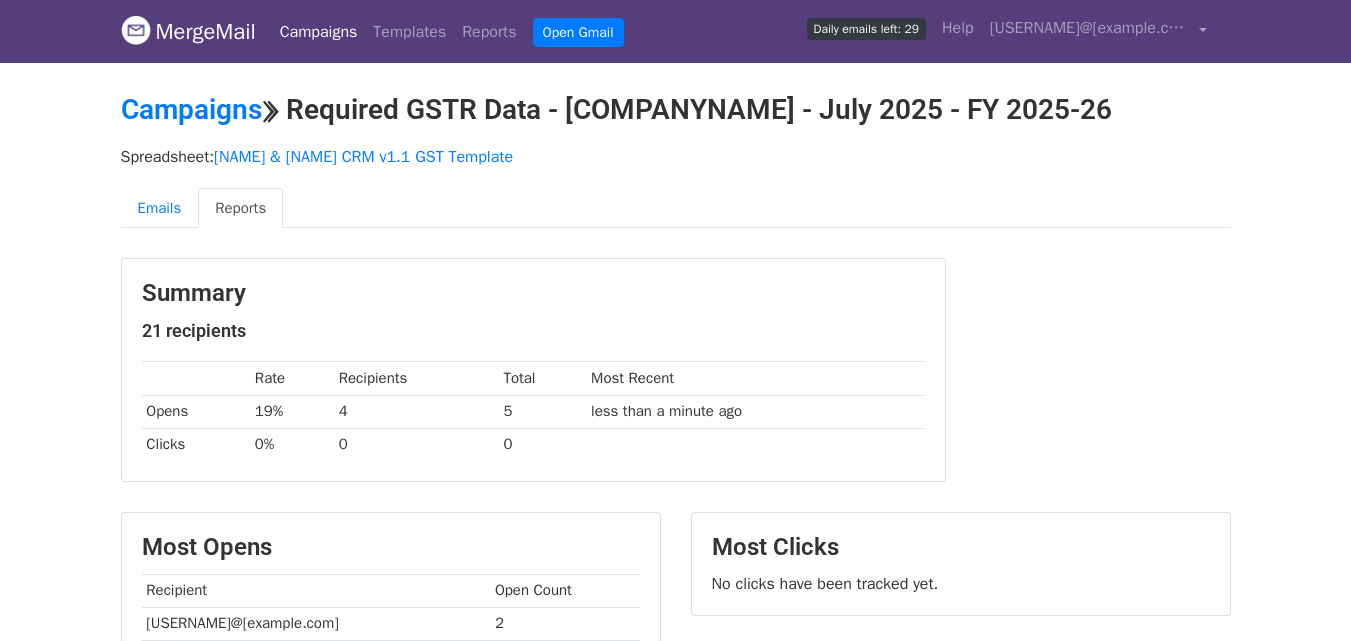 scroll, scrollTop: 0, scrollLeft: 0, axis: both 